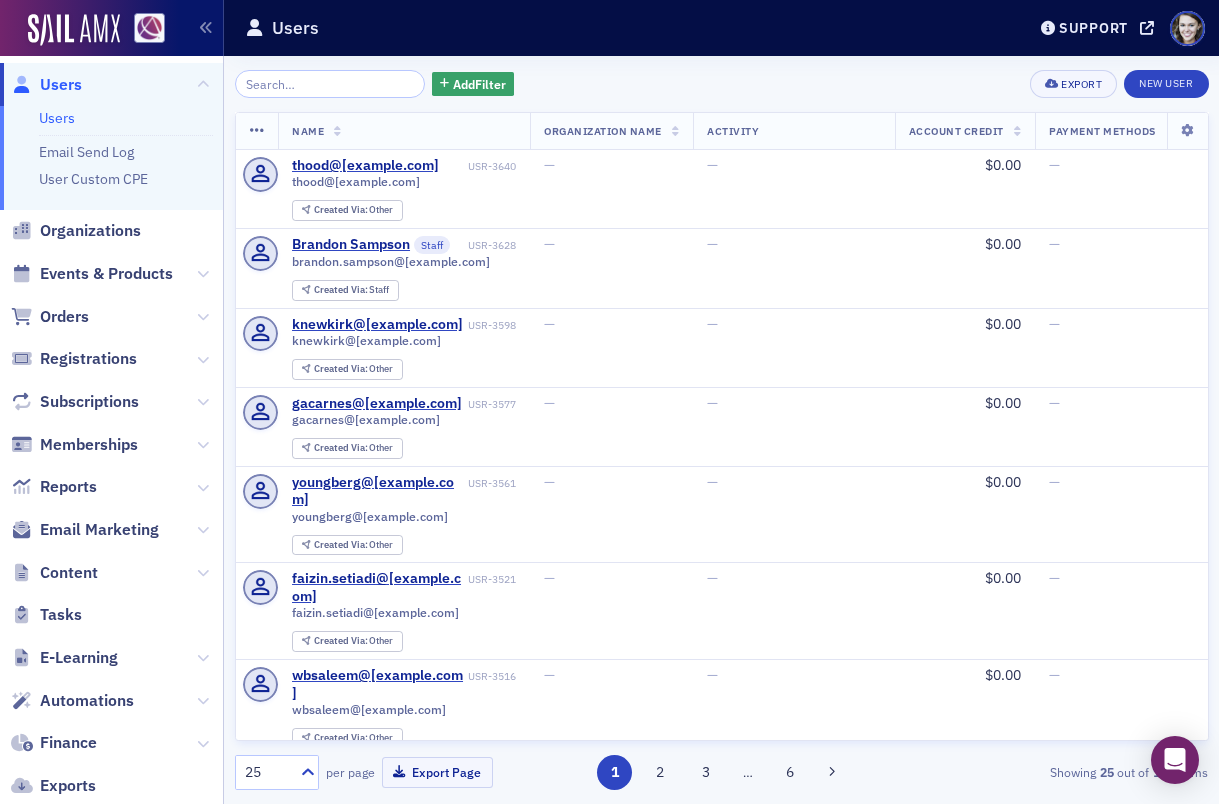 scroll, scrollTop: 0, scrollLeft: 0, axis: both 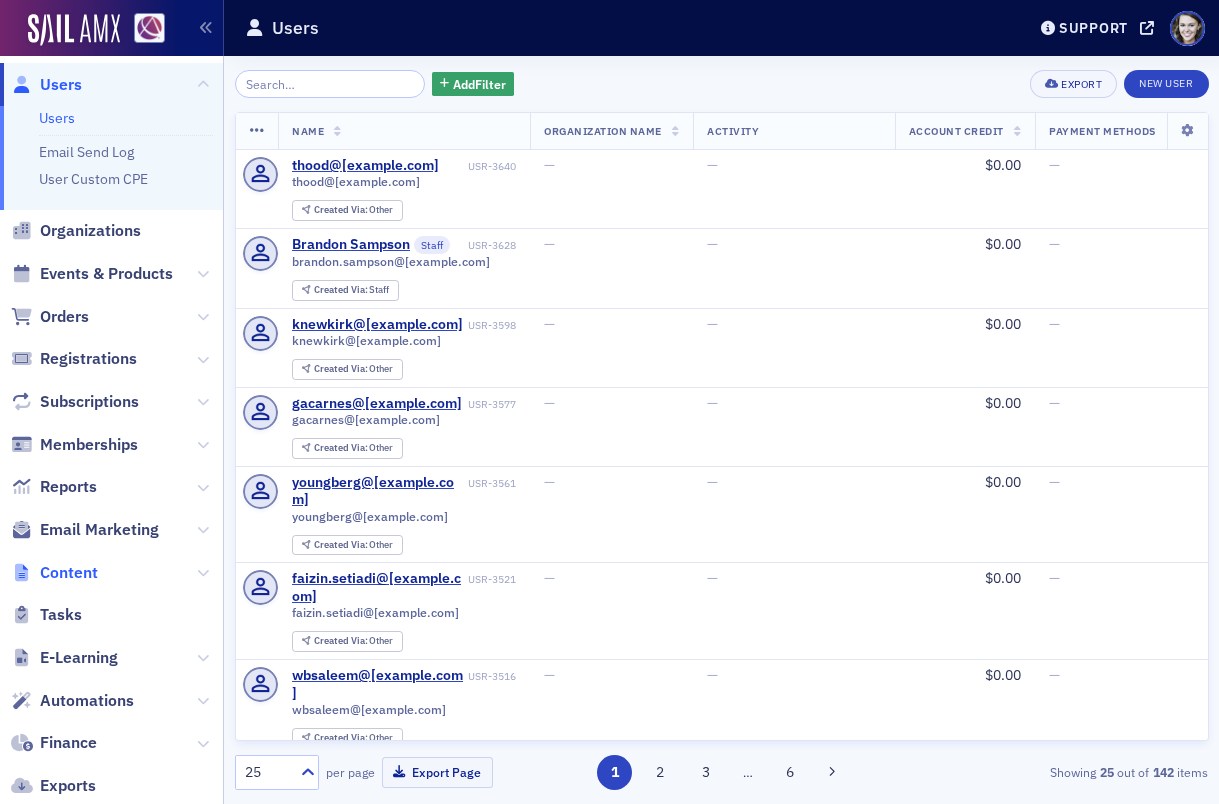 click on "Content" 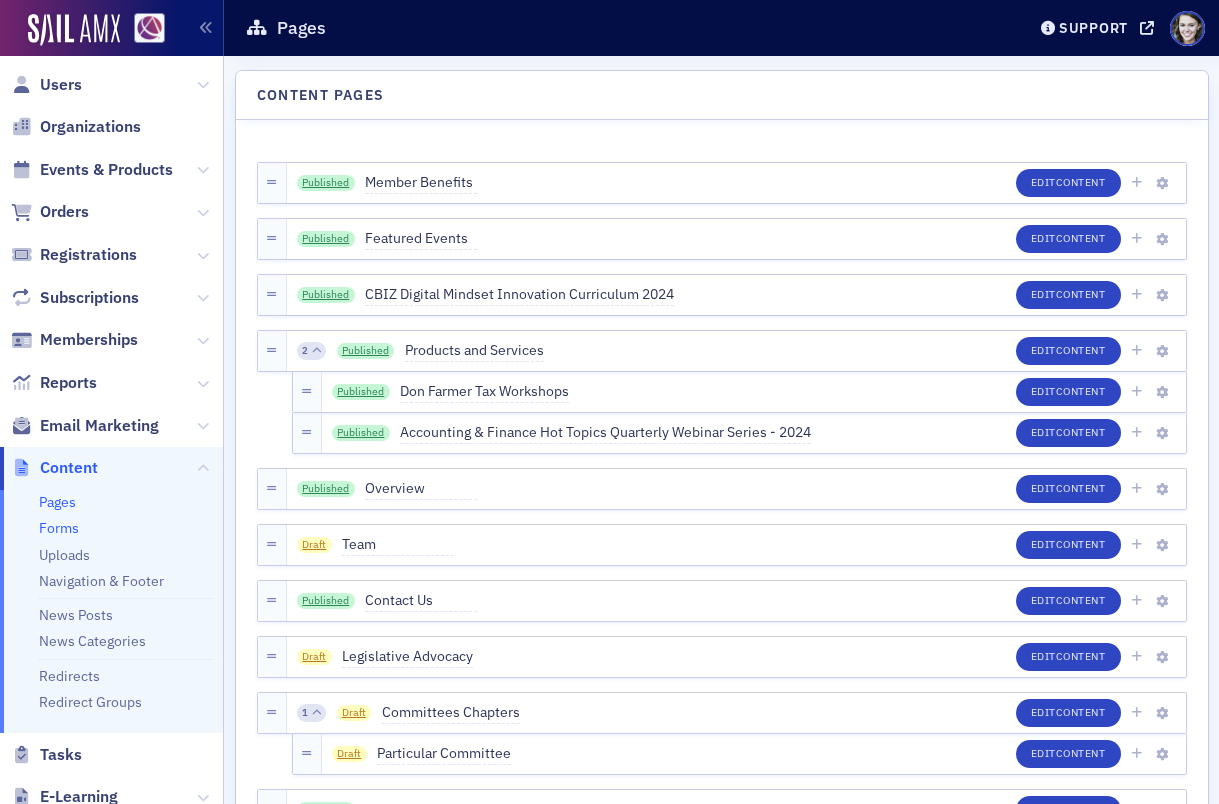 click on "Forms" 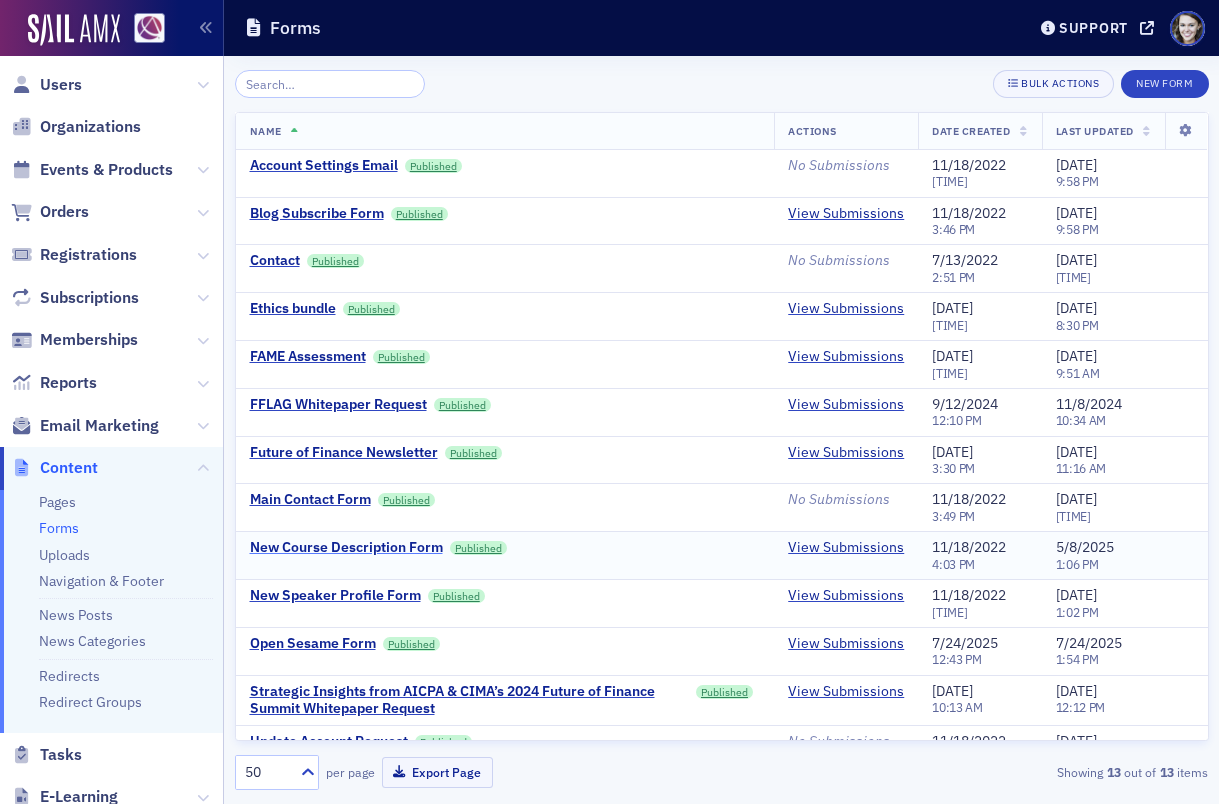 scroll, scrollTop: 32, scrollLeft: 0, axis: vertical 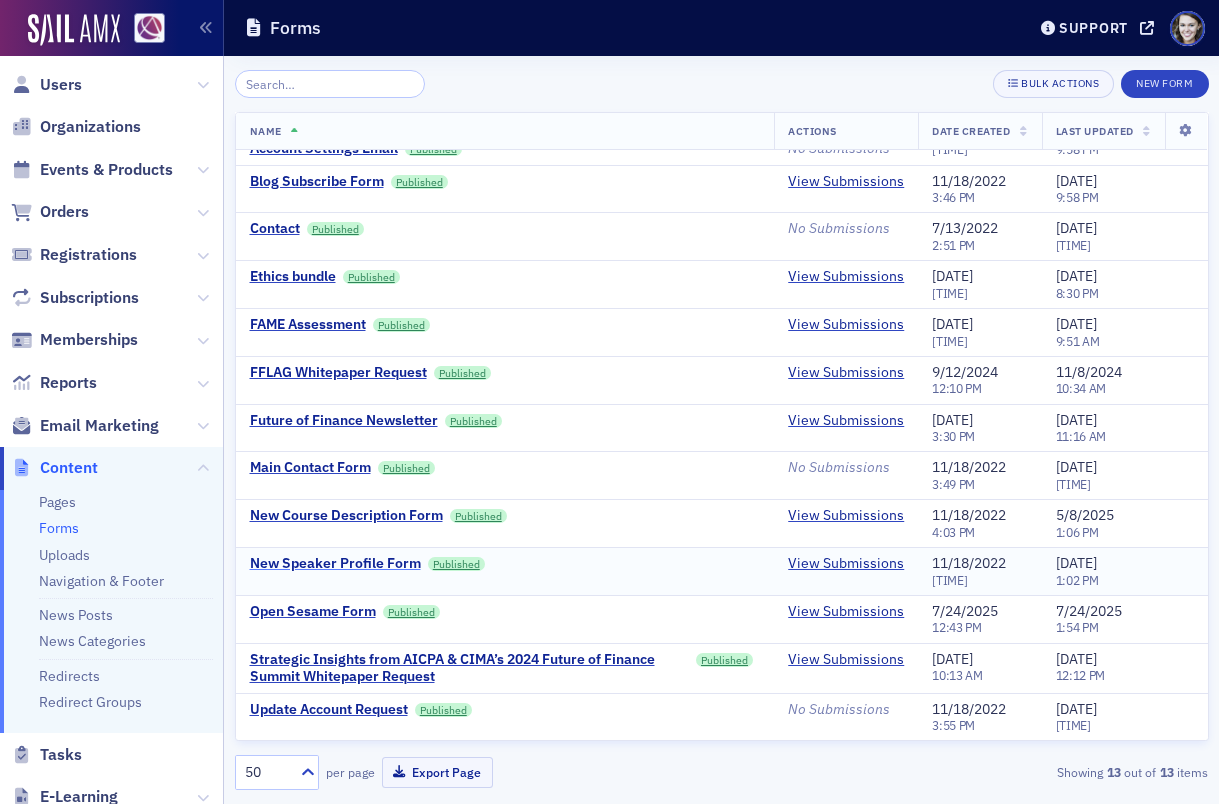 click on "New Speaker Profile Form" 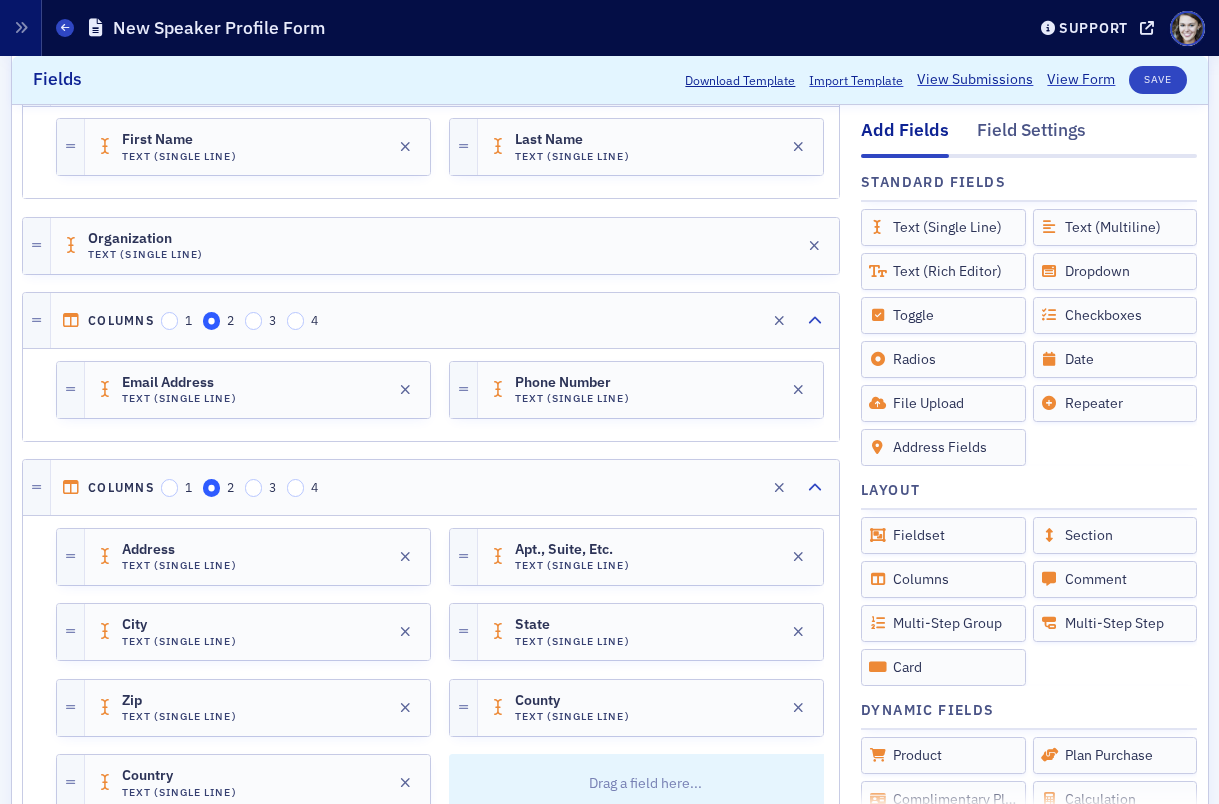 scroll, scrollTop: 0, scrollLeft: 0, axis: both 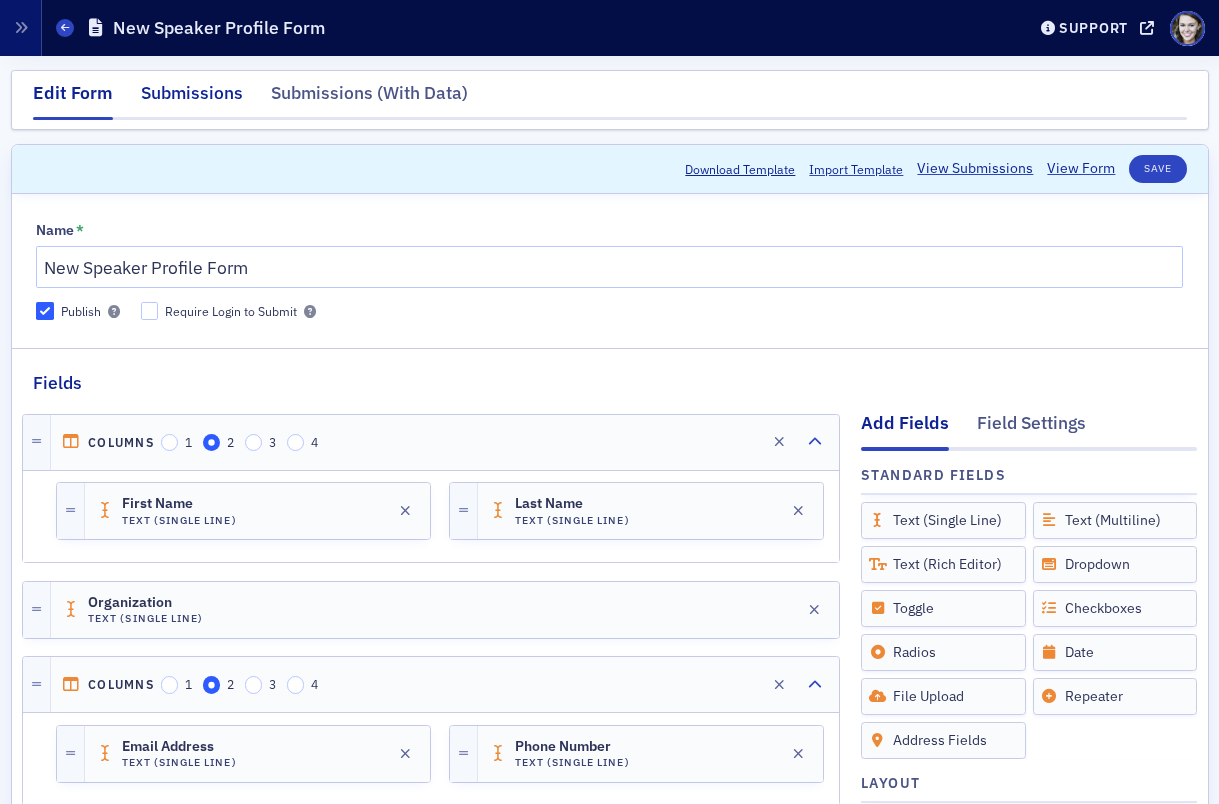 click on "Submissions" 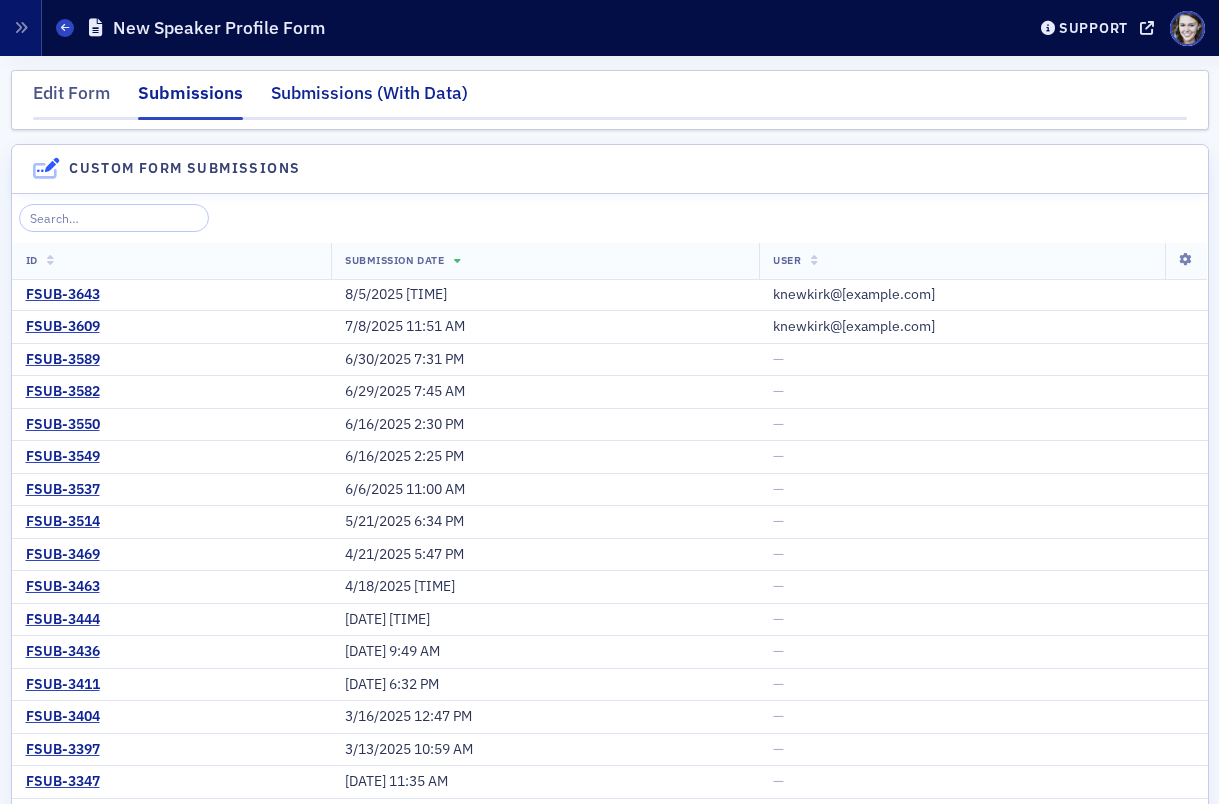click on "Submissions (With Data)" 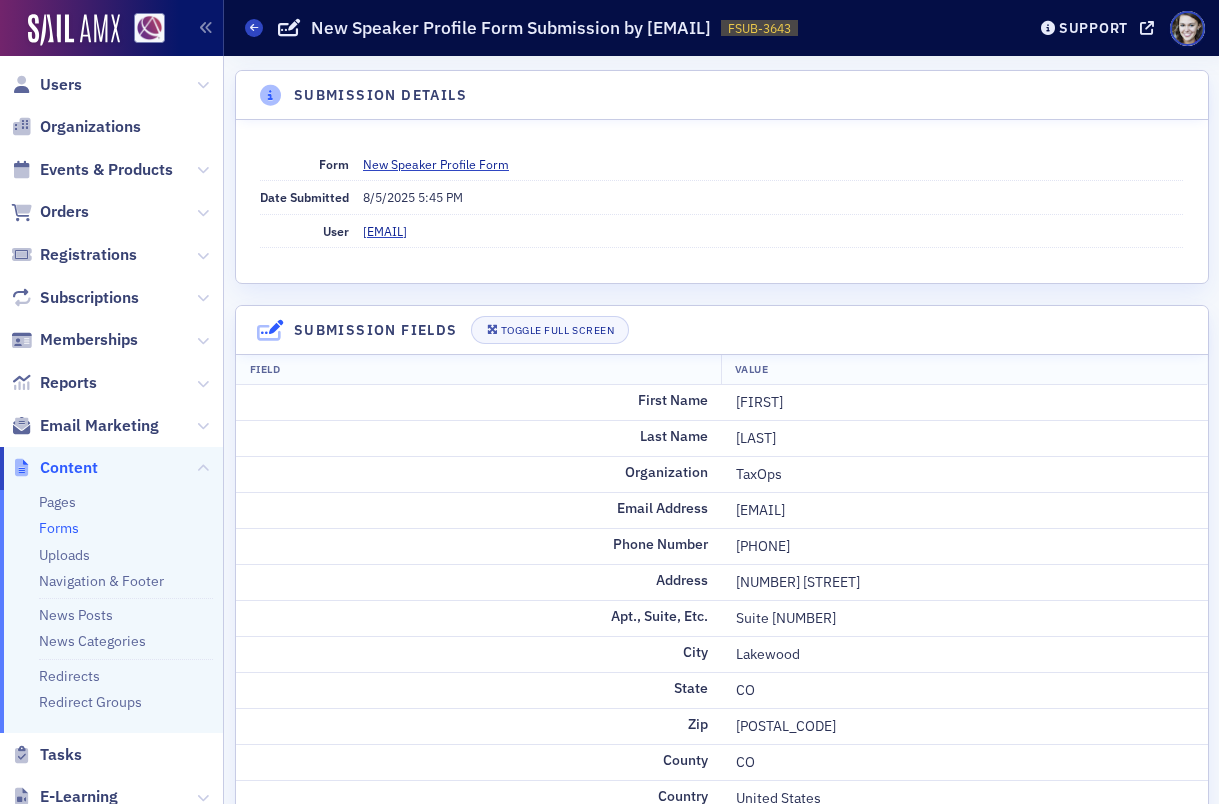 scroll, scrollTop: 0, scrollLeft: 0, axis: both 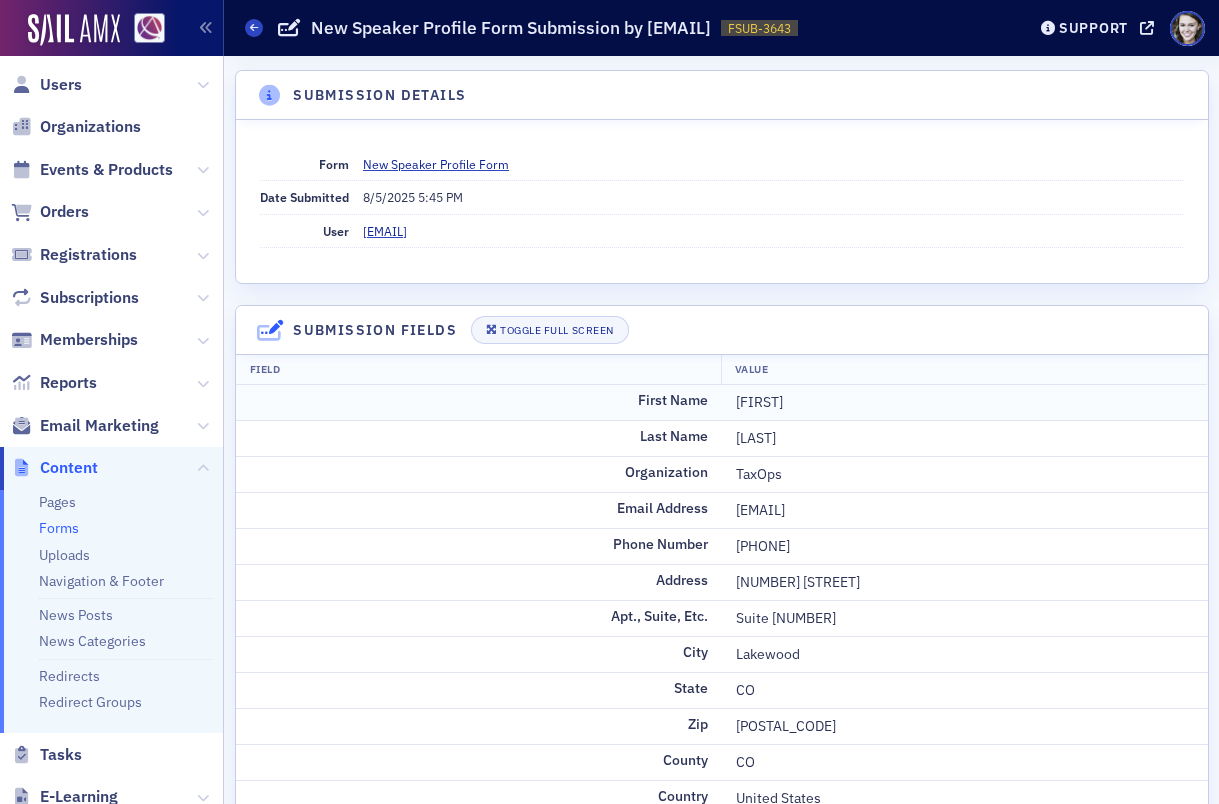 click on "[FIRST]" 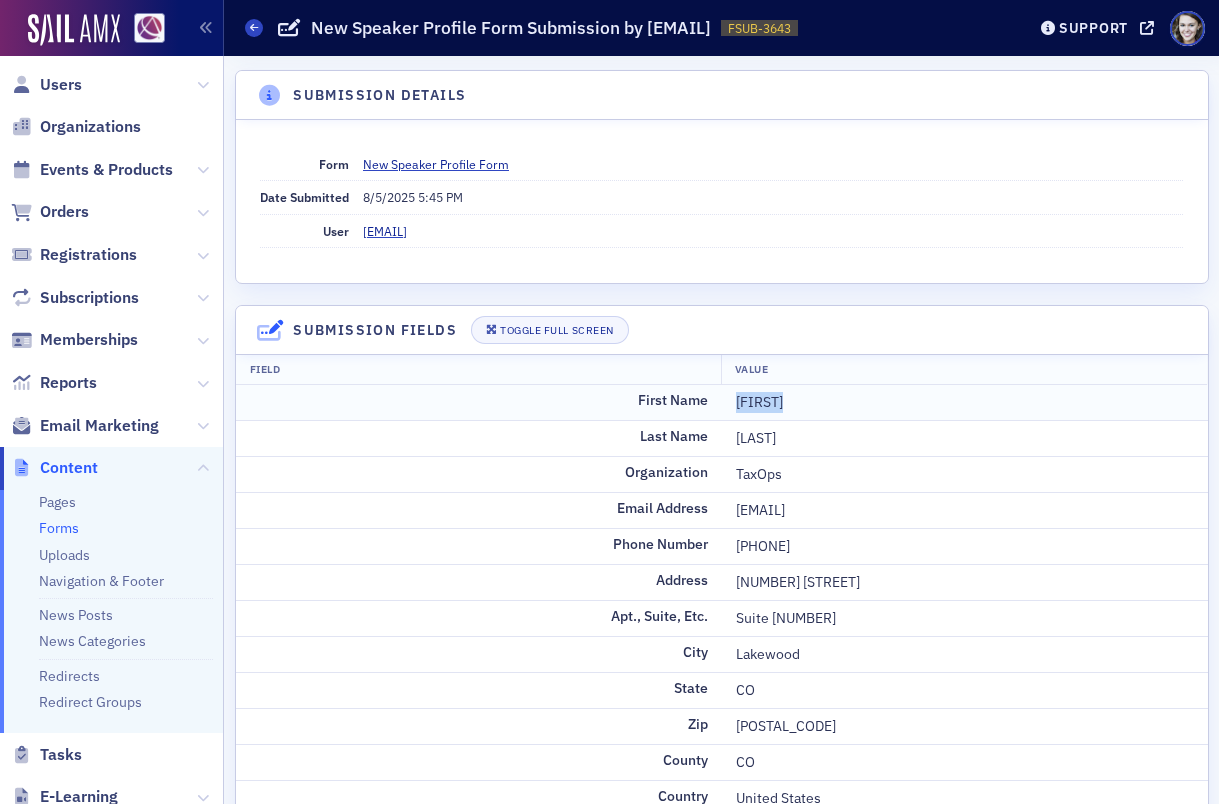 click on "[FIRST]" 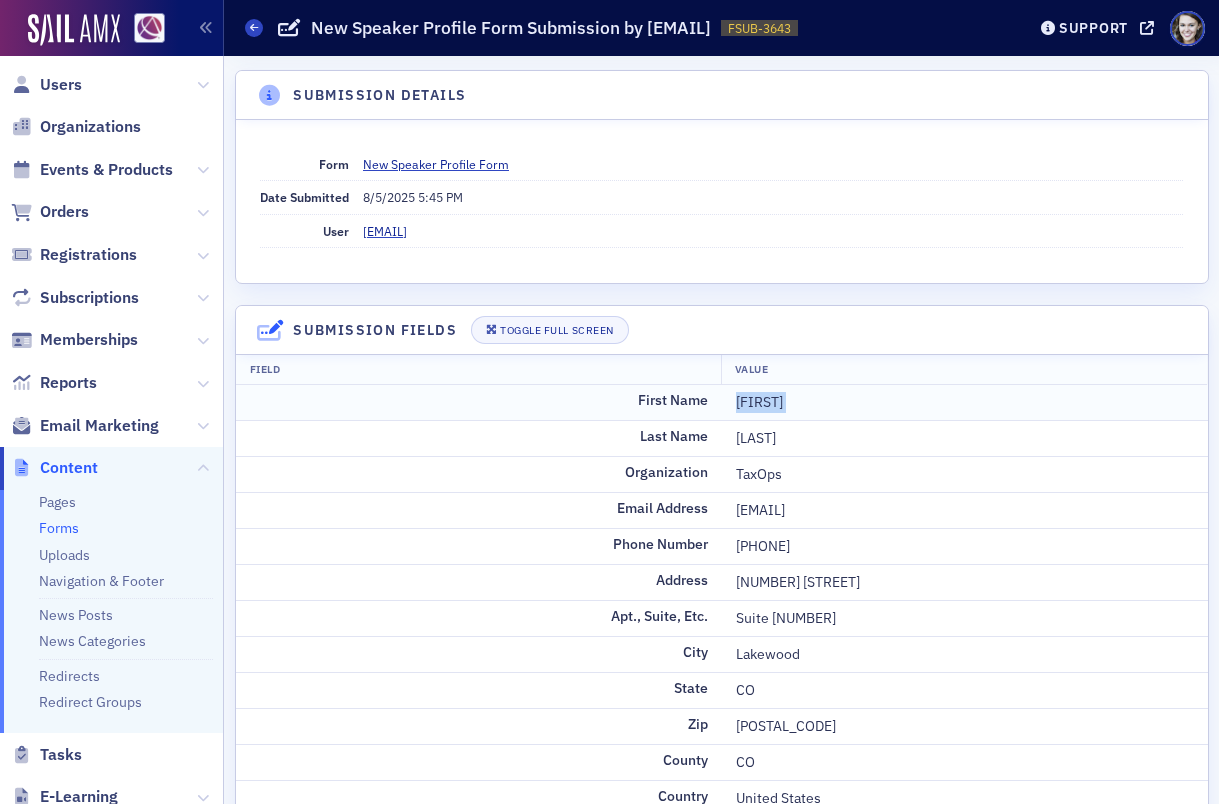 click on "[FIRST]" 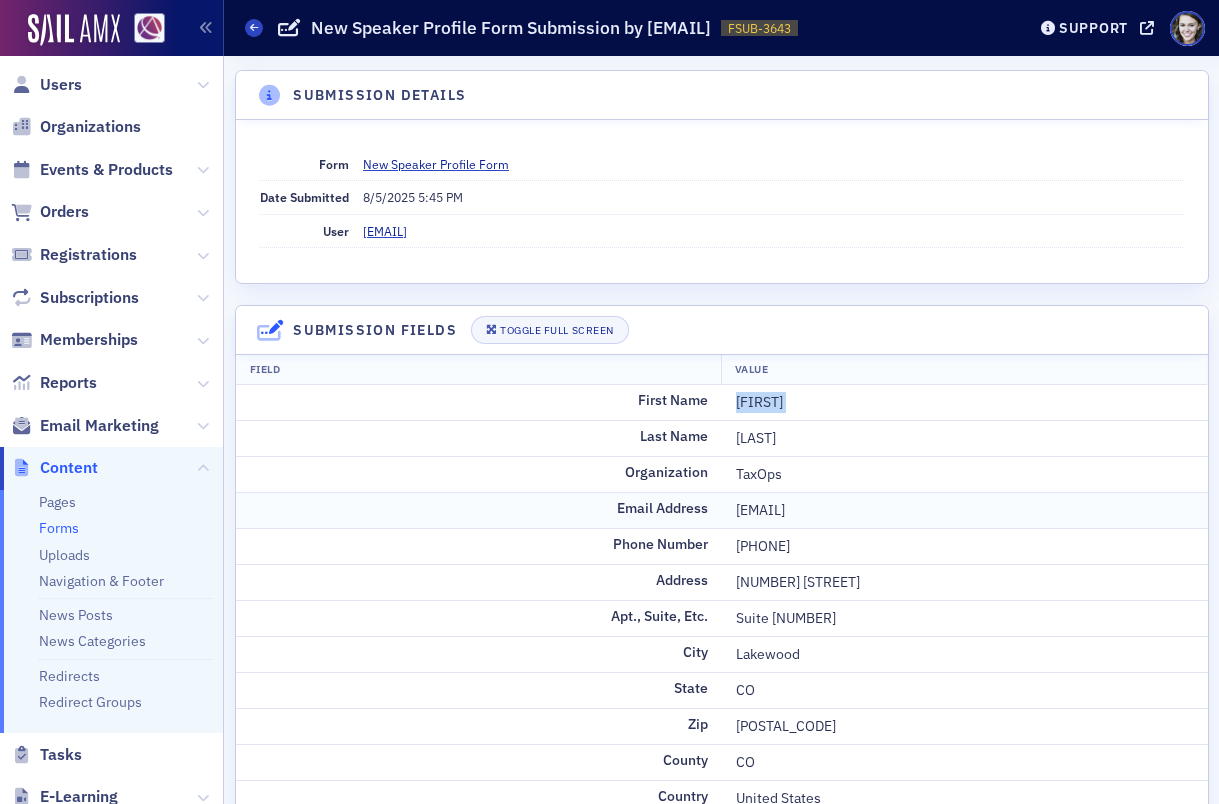 drag, startPoint x: 879, startPoint y: 509, endPoint x: 718, endPoint y: 510, distance: 161.00311 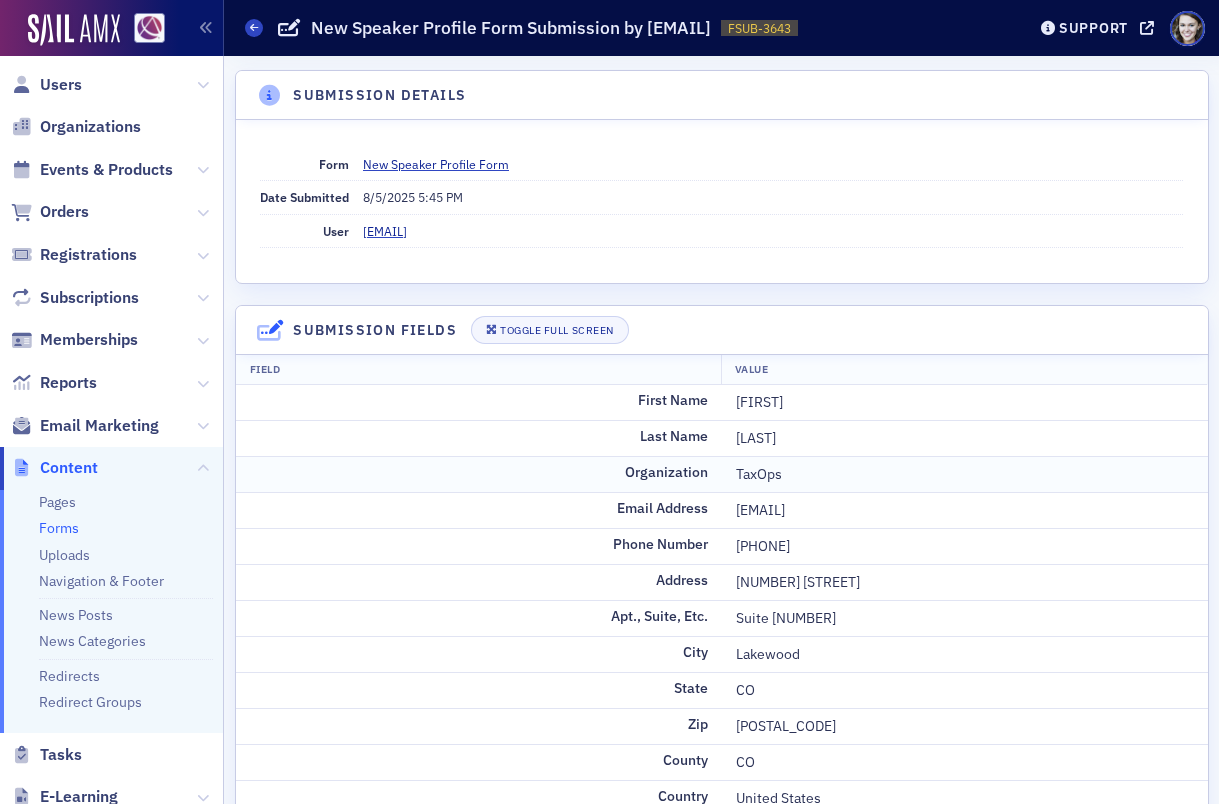 click on "TaxOps" 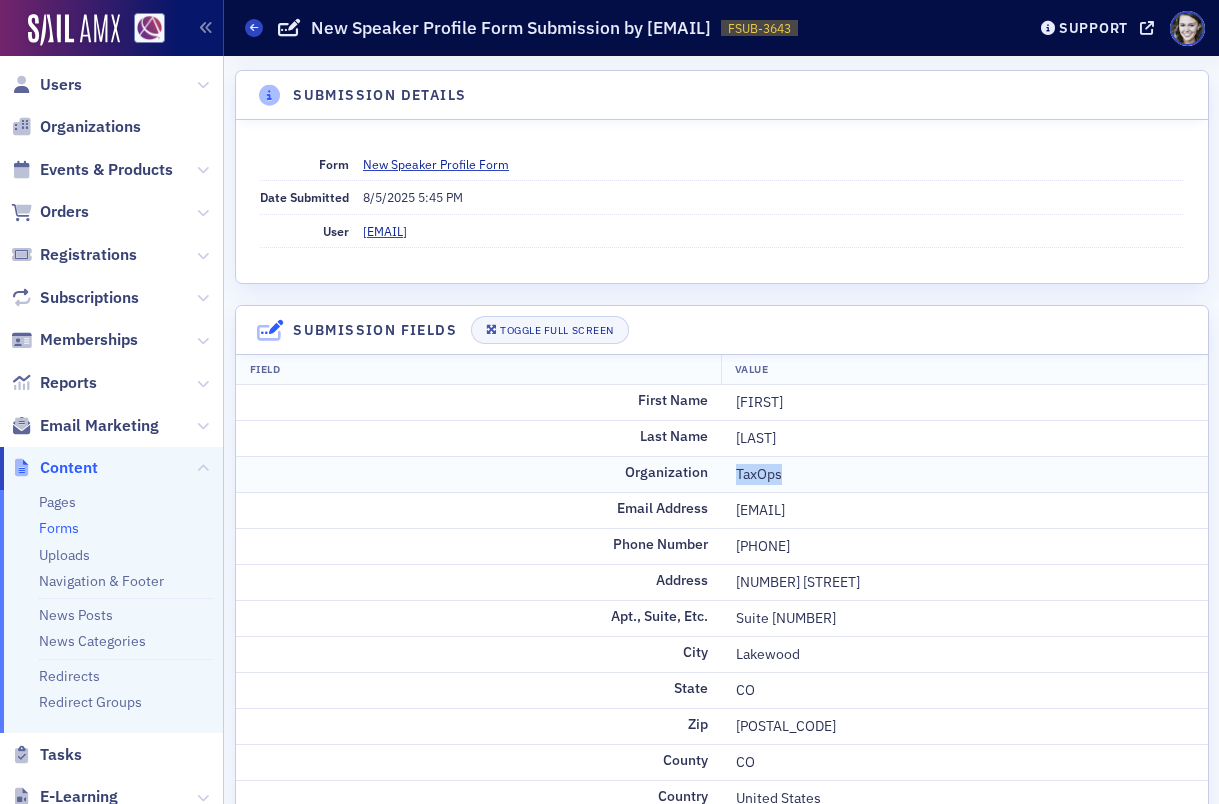click on "TaxOps" 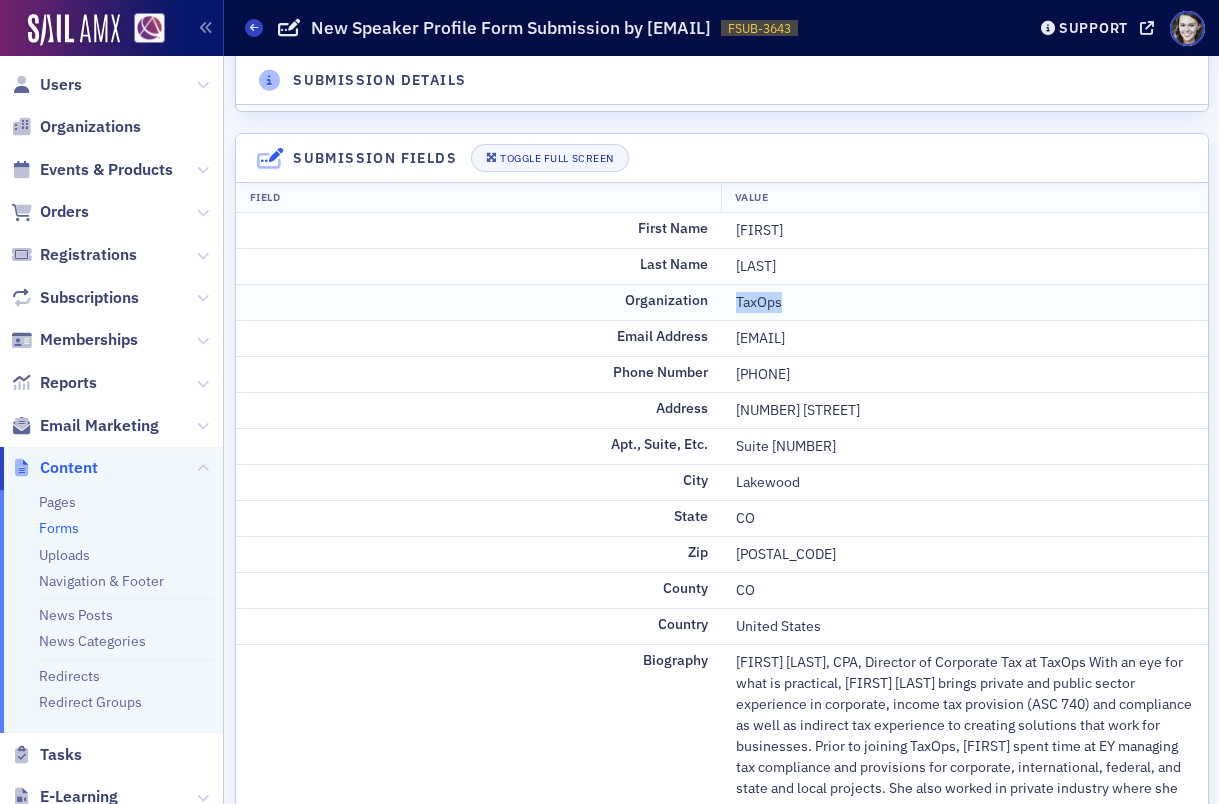 scroll, scrollTop: 202, scrollLeft: 0, axis: vertical 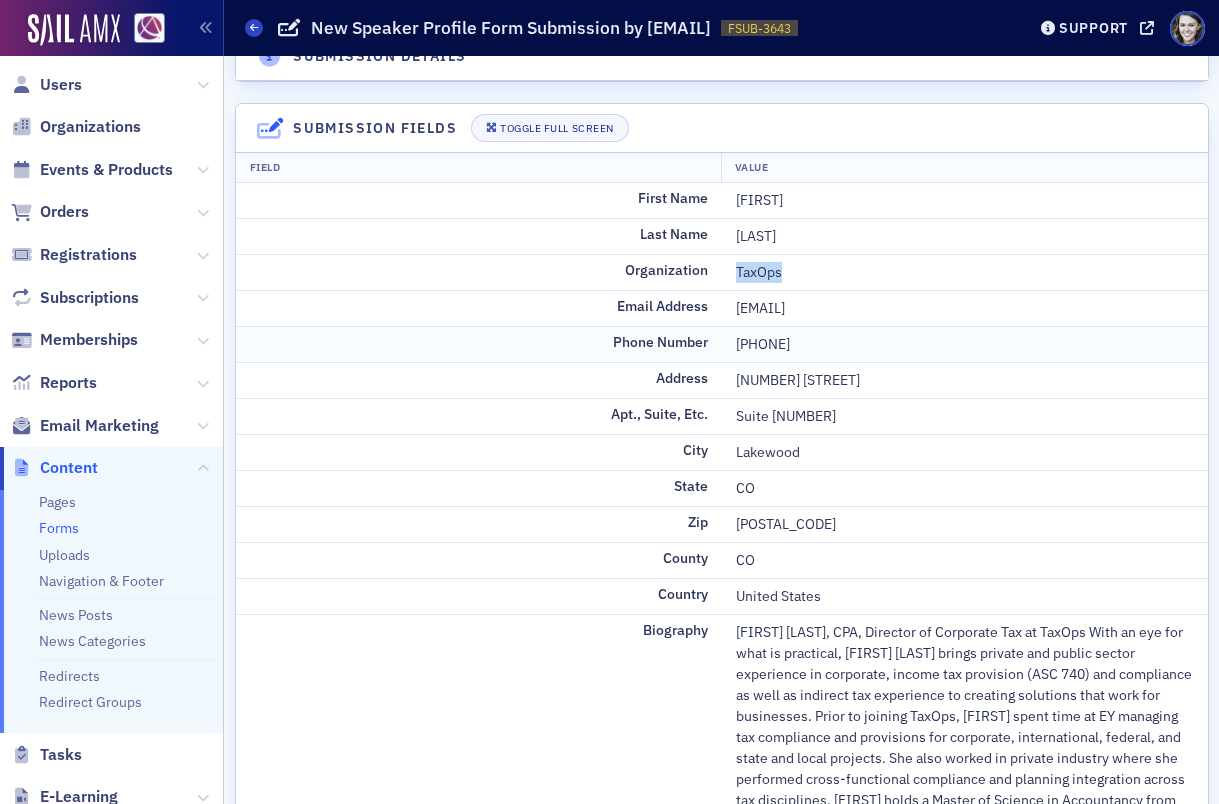 drag, startPoint x: 844, startPoint y: 344, endPoint x: 727, endPoint y: 344, distance: 117 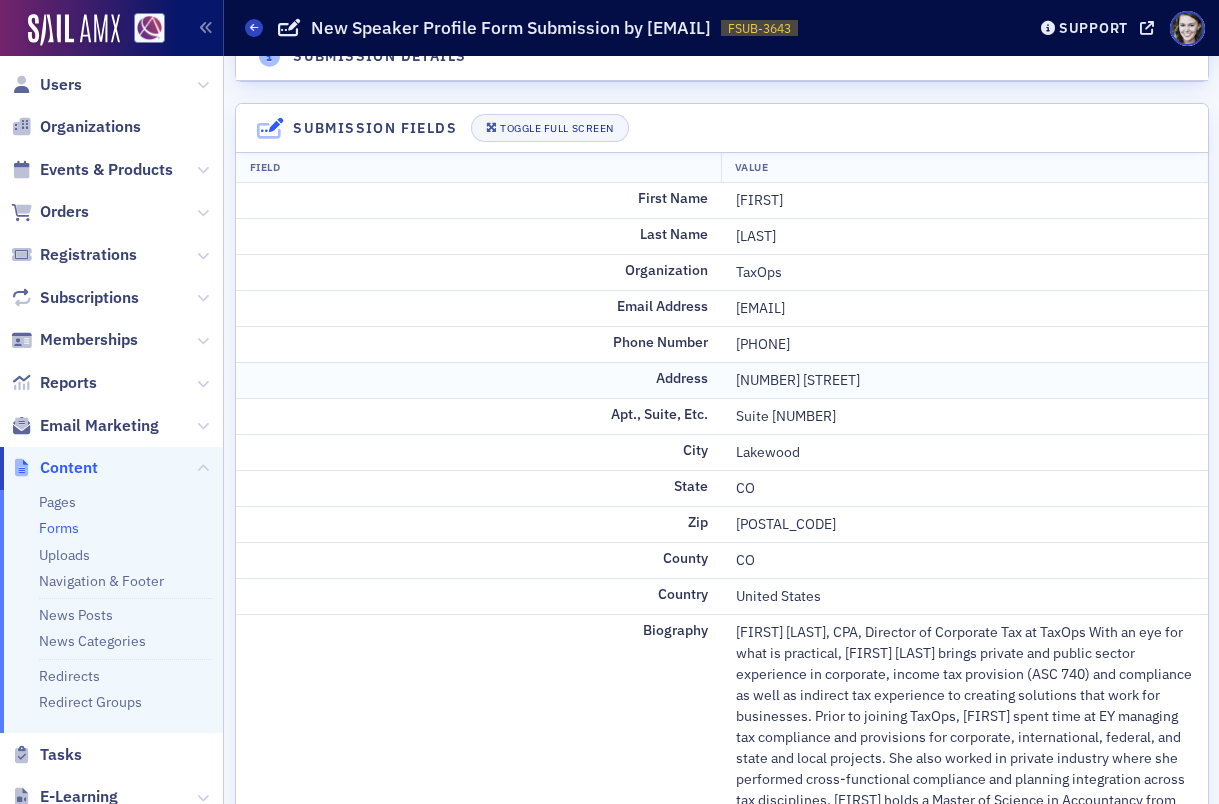 click on "225 Union Blvd" 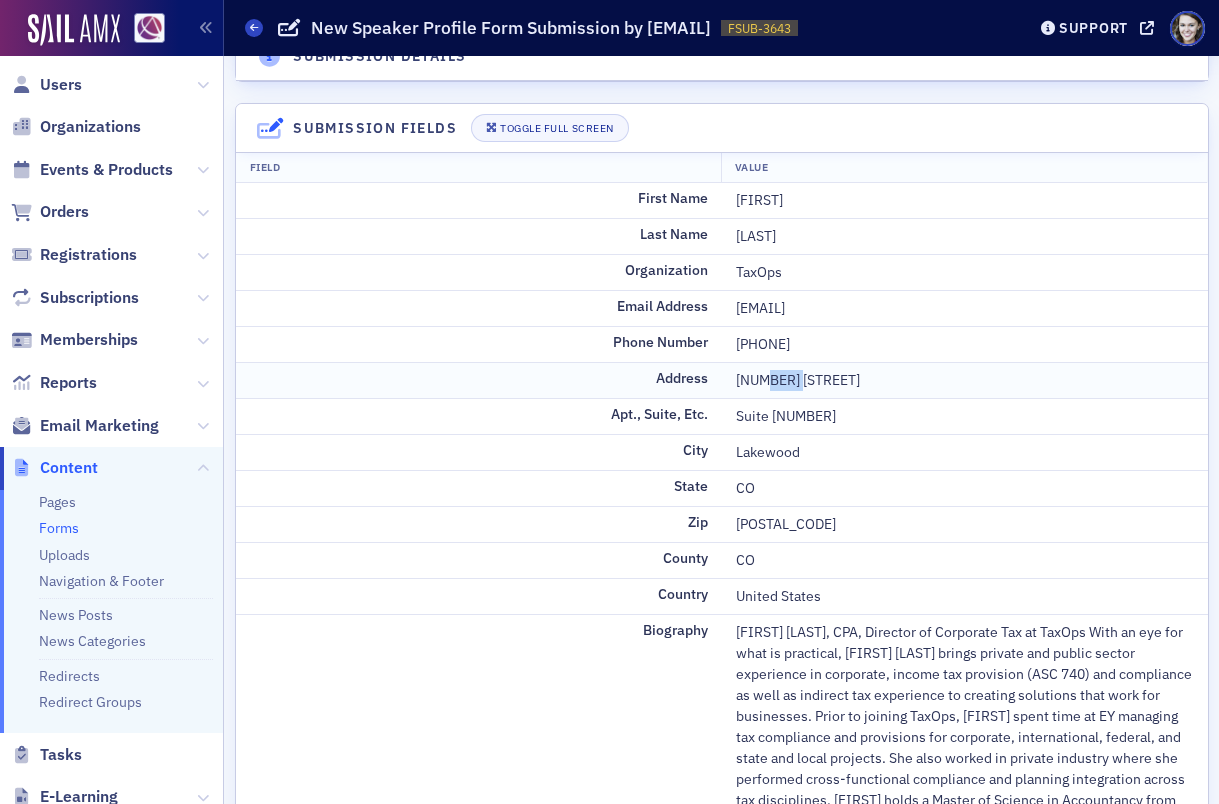 click on "225 Union Blvd" 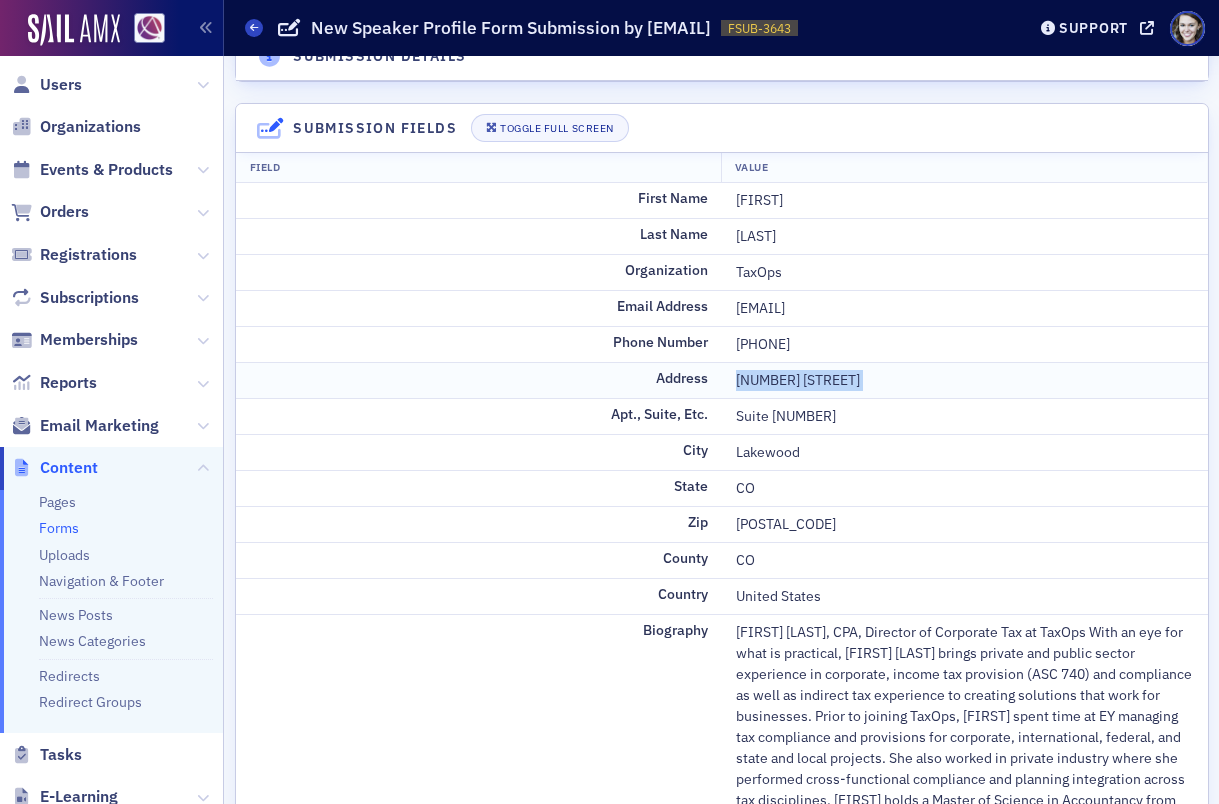 click on "225 Union Blvd" 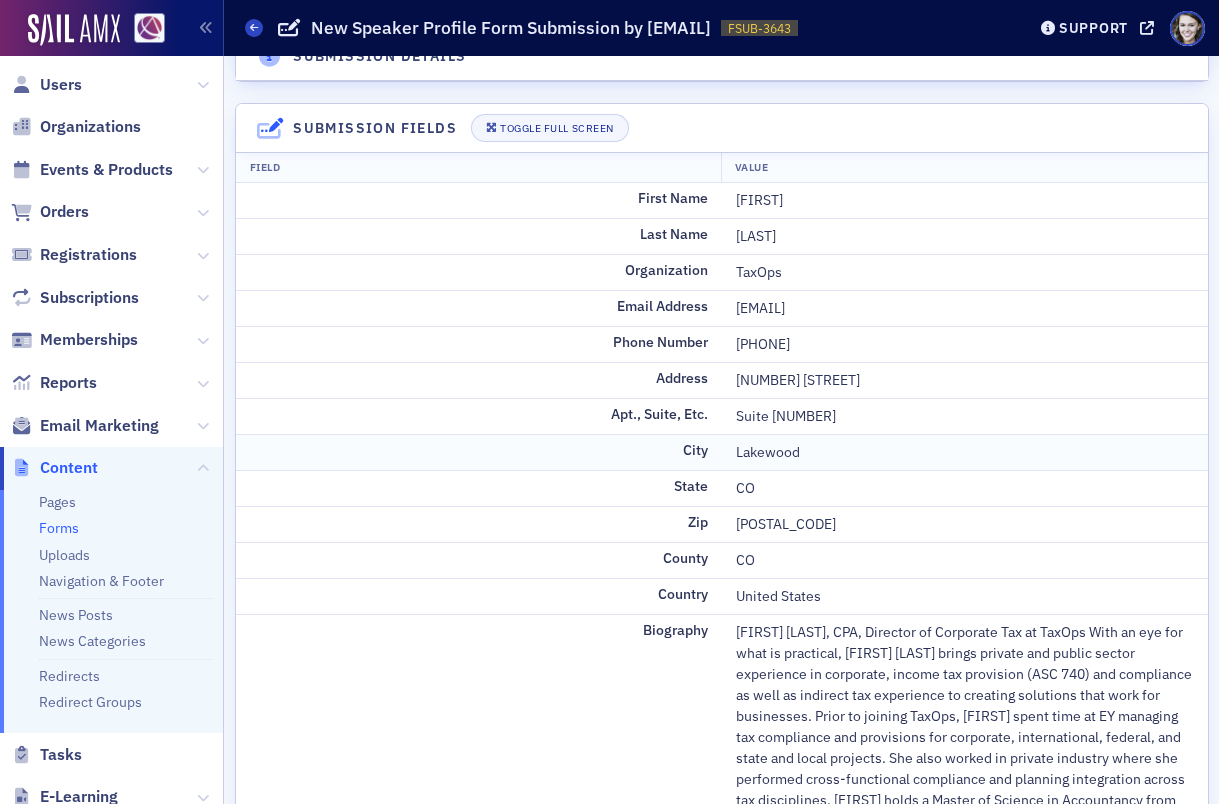 click on "Lakewood" 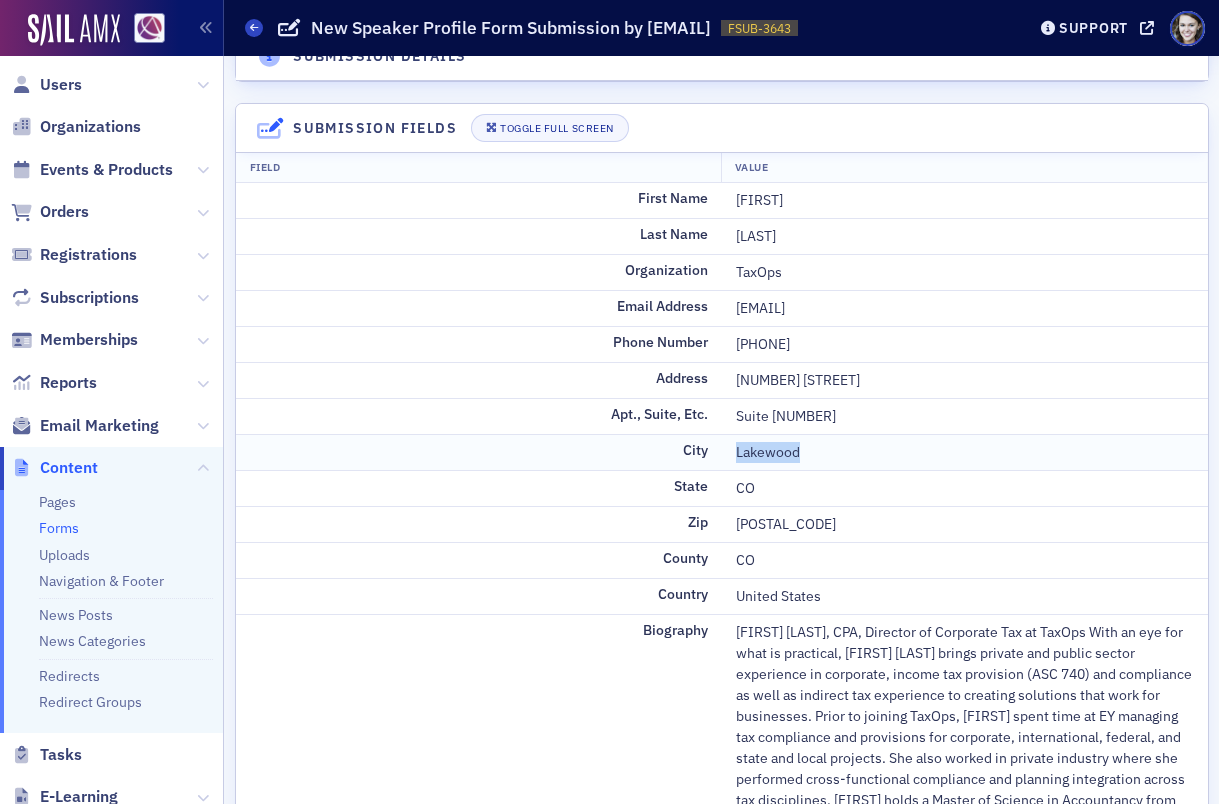 click on "Lakewood" 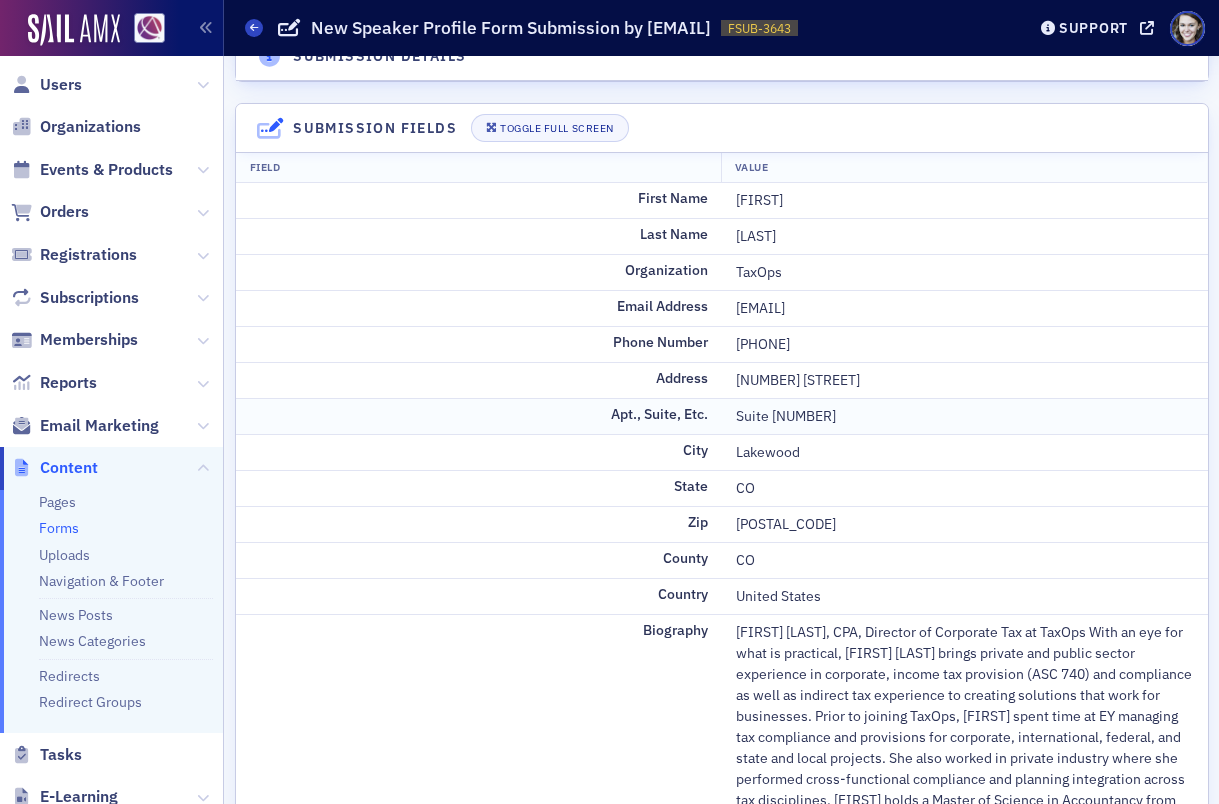 click on "Suite 325" 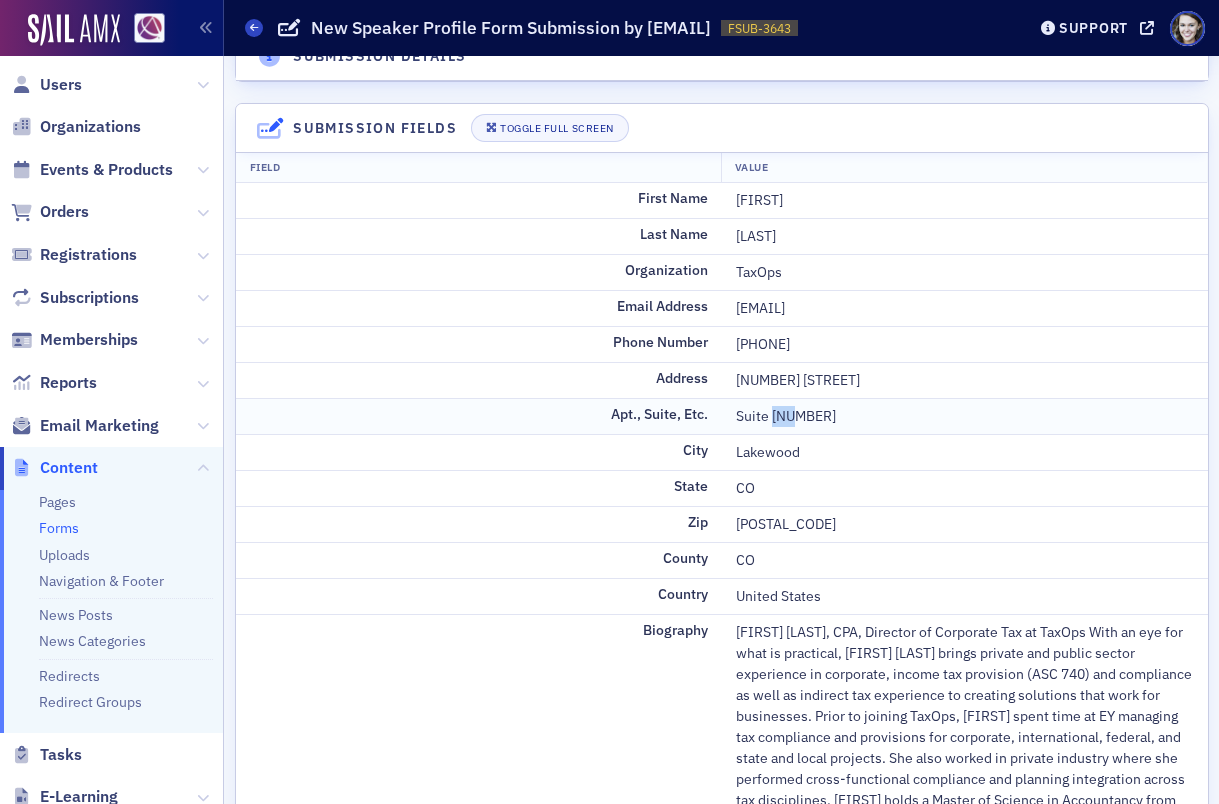 click on "Suite 325" 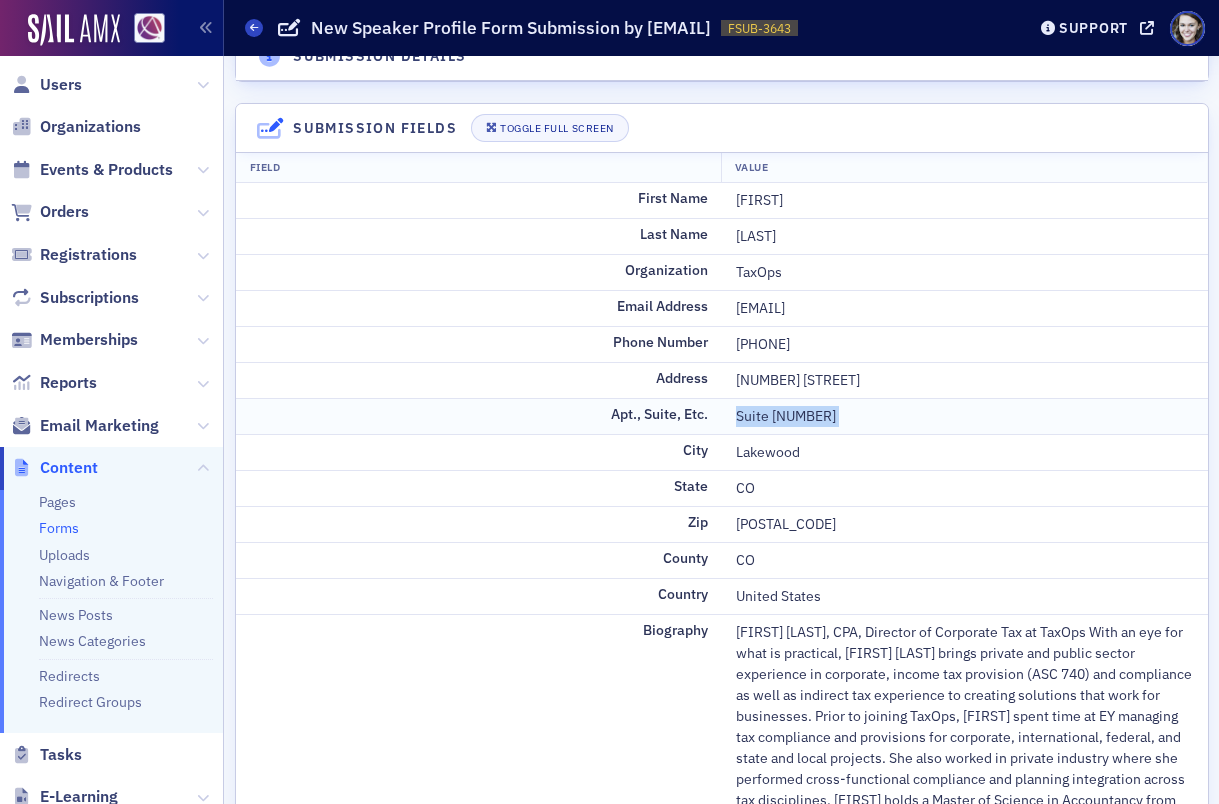 click on "Suite 325" 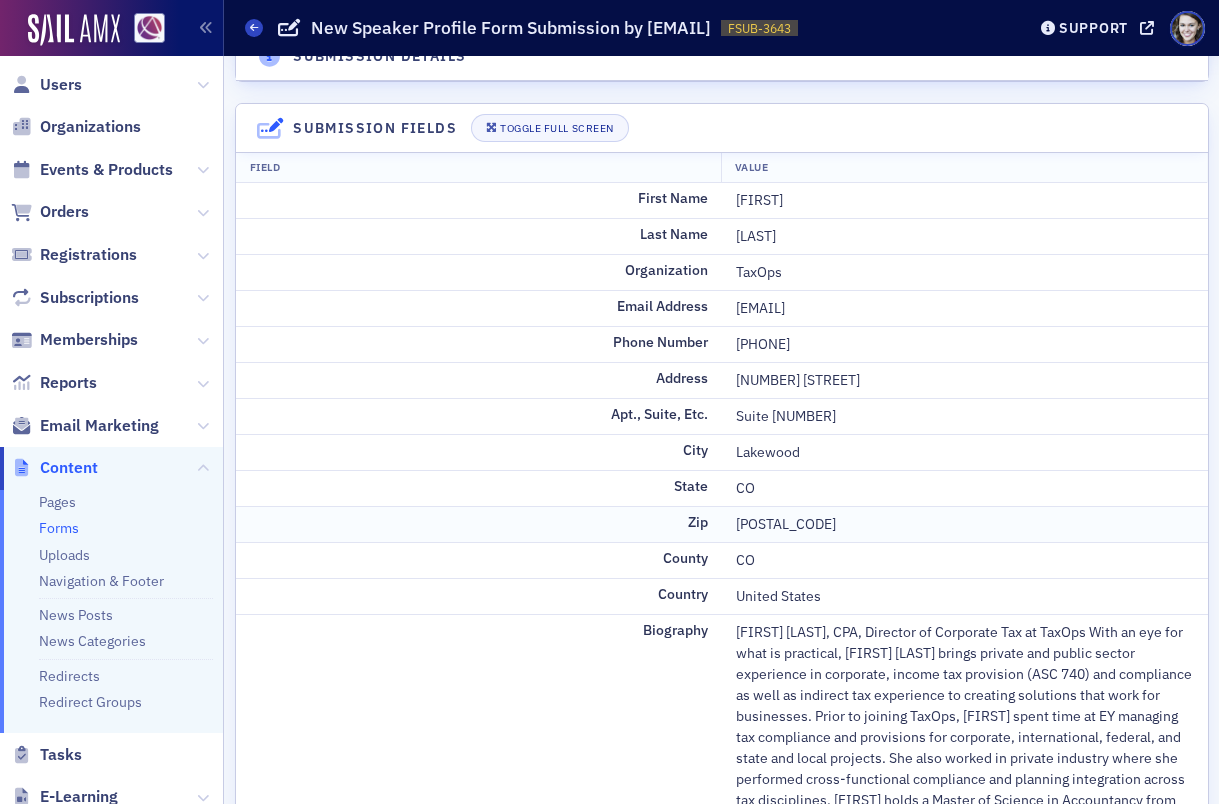 click on "80228" 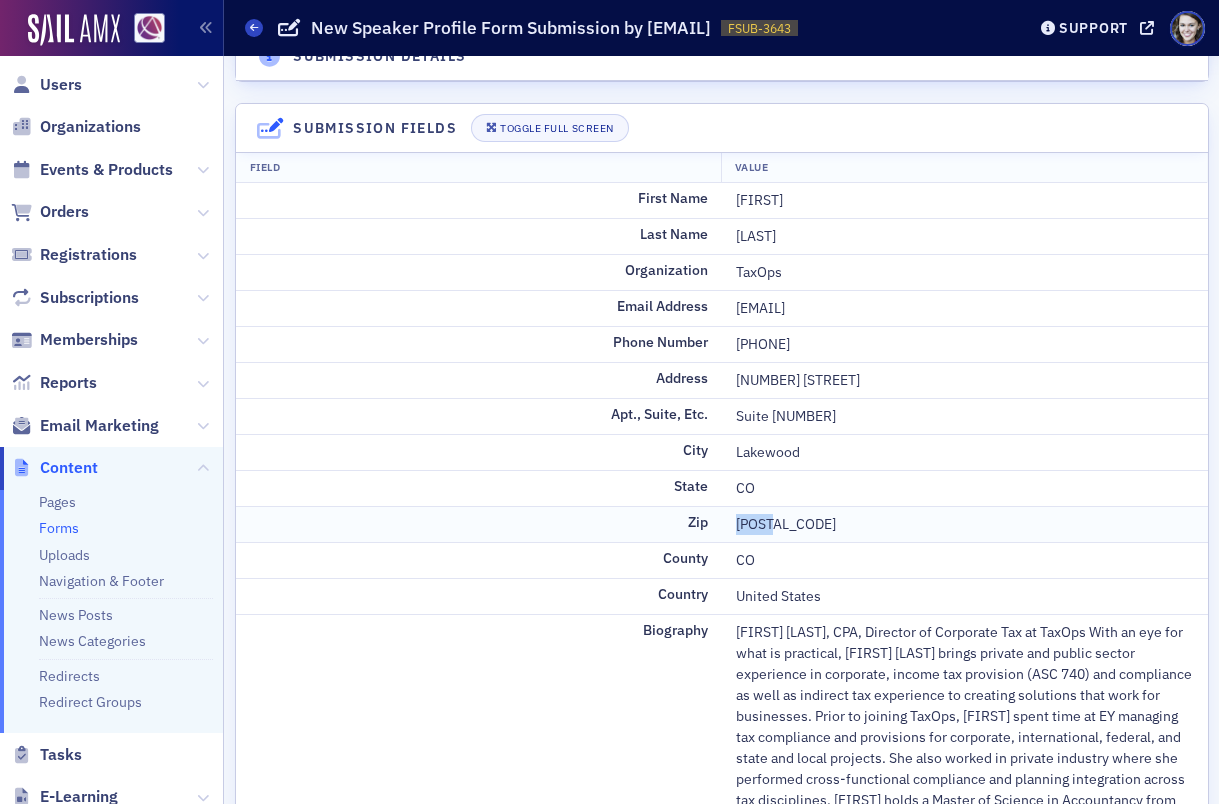 click on "80228" 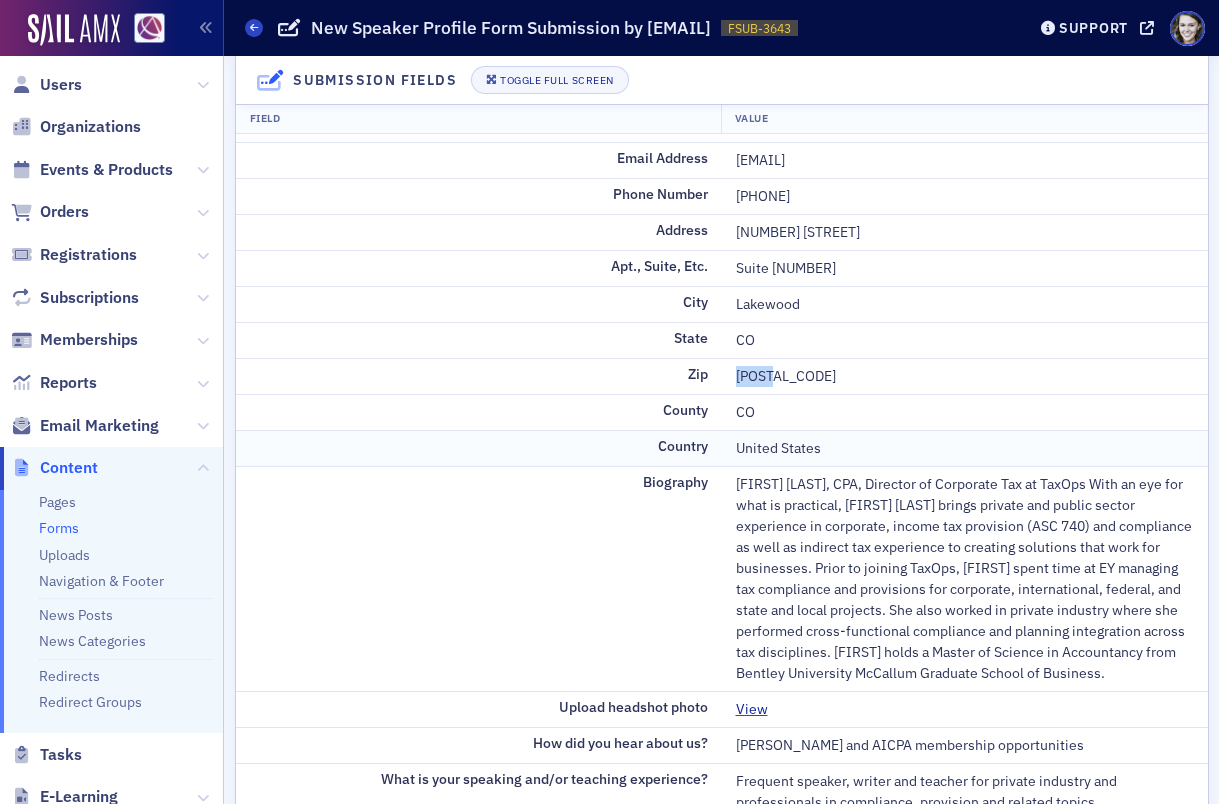 scroll, scrollTop: 364, scrollLeft: 0, axis: vertical 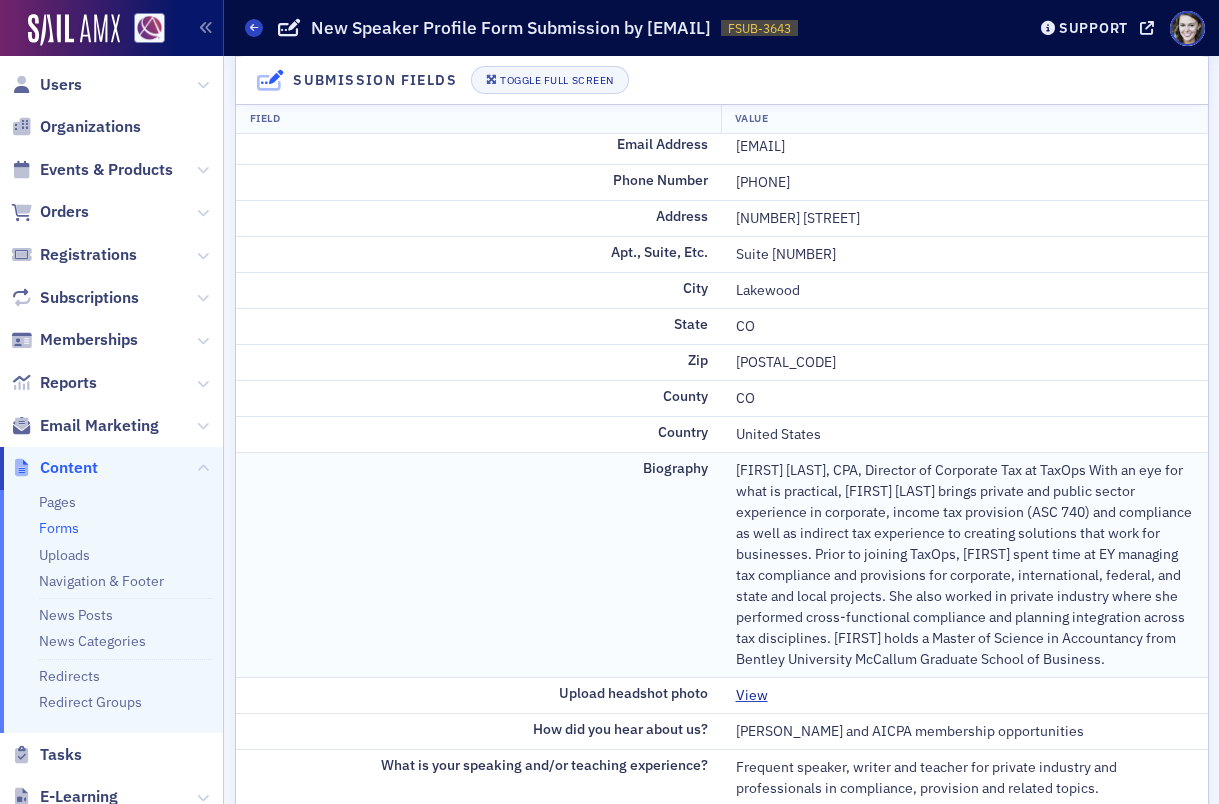 click on "Lindsay Haskell, CPA, Director of Corporate Tax at TaxOps
With an eye for what is practical, Lindsay Haskell brings private and public sector experience in corporate, income tax provision (ASC 740) and compliance as well as indirect tax experience to creating solutions that work for businesses.  Prior to joining TaxOps, Lindsay spent time at EY managing tax compliance and provisions for corporate, international, federal, and state and local projects. She also worked in private industry where she performed cross-functional compliance and planning integration across tax disciplines. Lindsay holds a Master of Science in Accountancy from Bentley University McCallum Graduate School of Business." 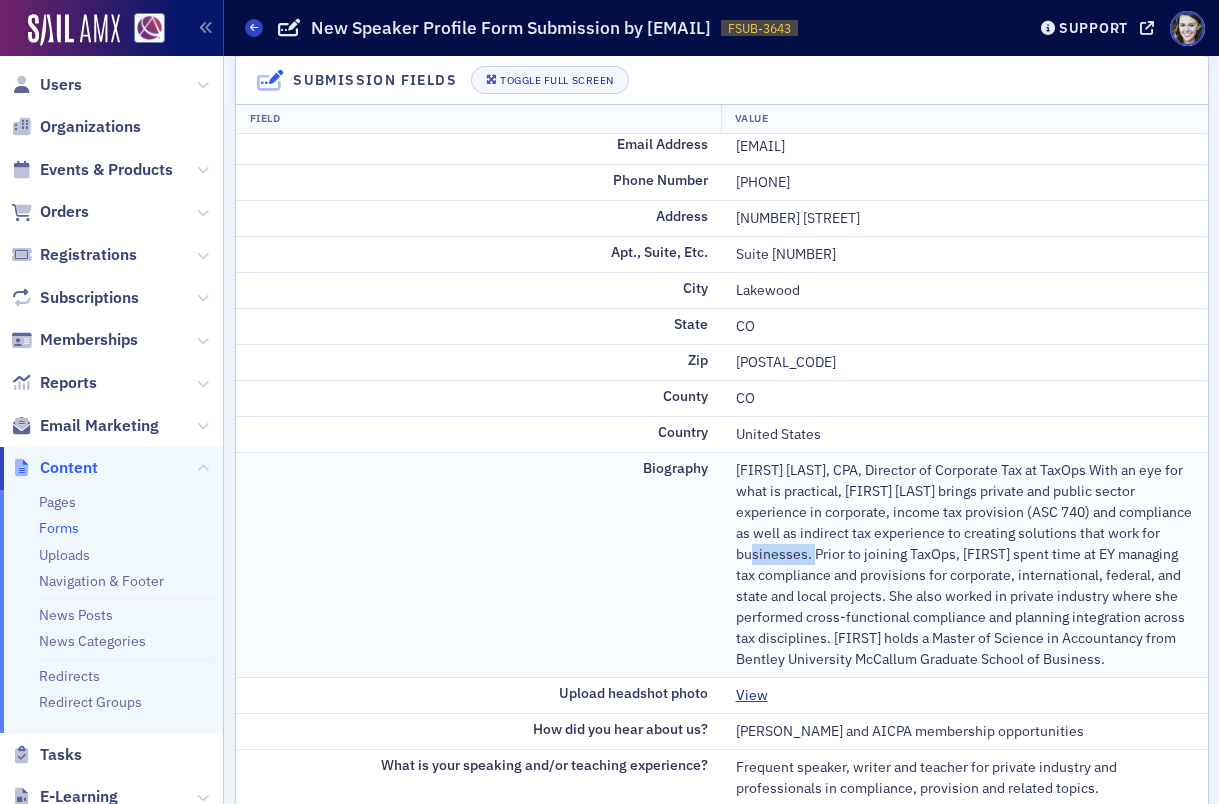 click on "Lindsay Haskell, CPA, Director of Corporate Tax at TaxOps
With an eye for what is practical, Lindsay Haskell brings private and public sector experience in corporate, income tax provision (ASC 740) and compliance as well as indirect tax experience to creating solutions that work for businesses.  Prior to joining TaxOps, Lindsay spent time at EY managing tax compliance and provisions for corporate, international, federal, and state and local projects. She also worked in private industry where she performed cross-functional compliance and planning integration across tax disciplines. Lindsay holds a Master of Science in Accountancy from Bentley University McCallum Graduate School of Business." 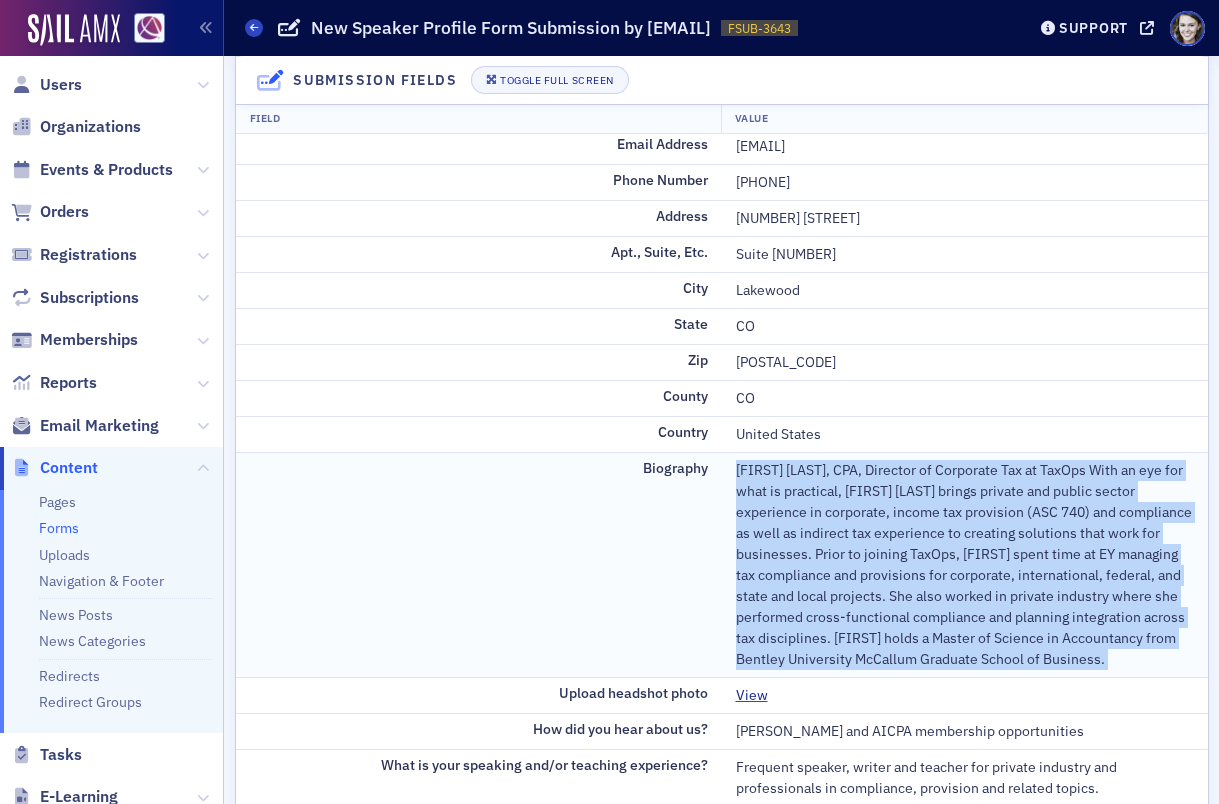 click on "Lindsay Haskell, CPA, Director of Corporate Tax at TaxOps
With an eye for what is practical, Lindsay Haskell brings private and public sector experience in corporate, income tax provision (ASC 740) and compliance as well as indirect tax experience to creating solutions that work for businesses.  Prior to joining TaxOps, Lindsay spent time at EY managing tax compliance and provisions for corporate, international, federal, and state and local projects. She also worked in private industry where she performed cross-functional compliance and planning integration across tax disciplines. Lindsay holds a Master of Science in Accountancy from Bentley University McCallum Graduate School of Business." 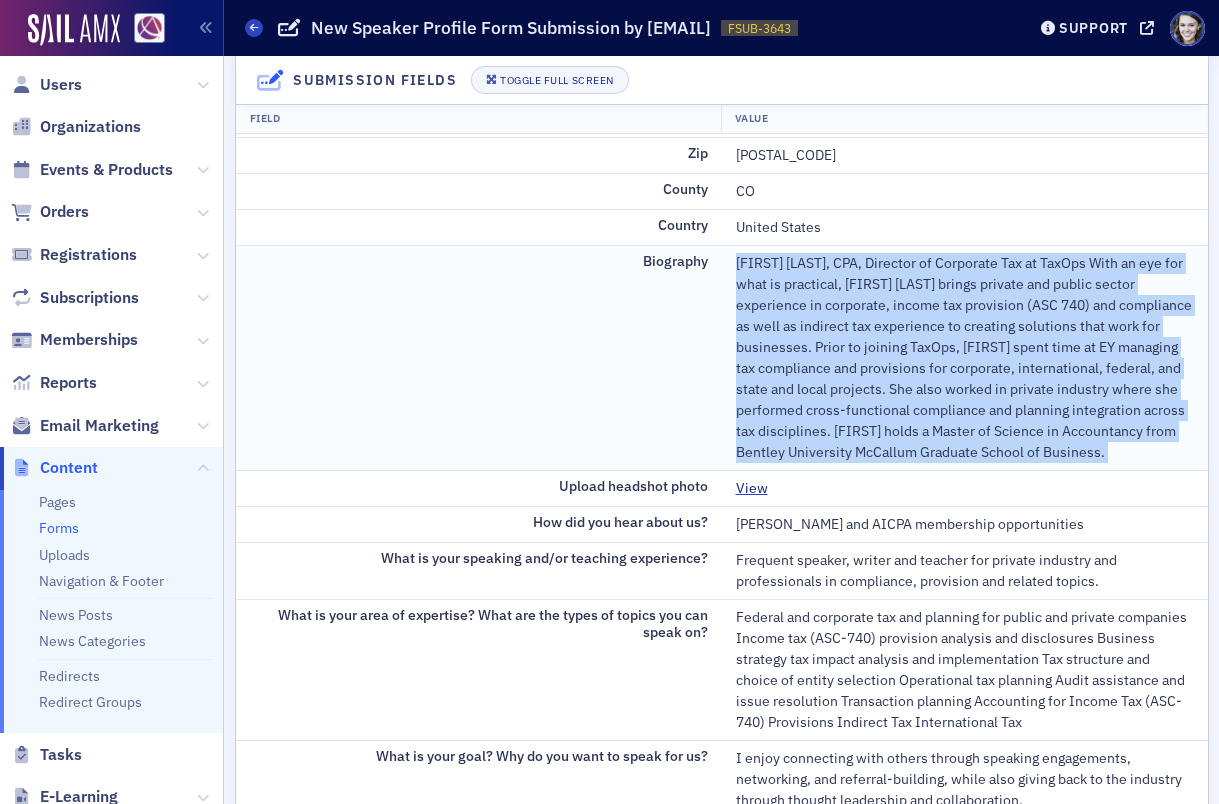 scroll, scrollTop: 582, scrollLeft: 0, axis: vertical 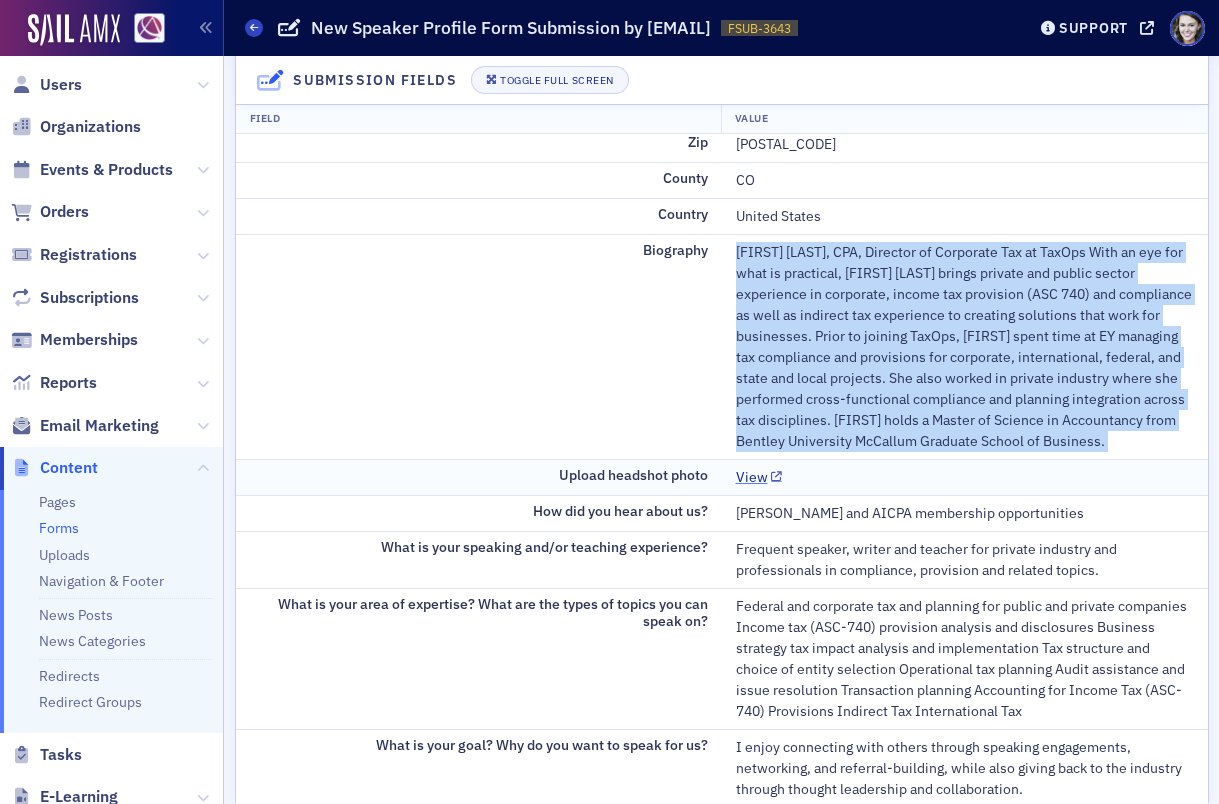 click on "View" 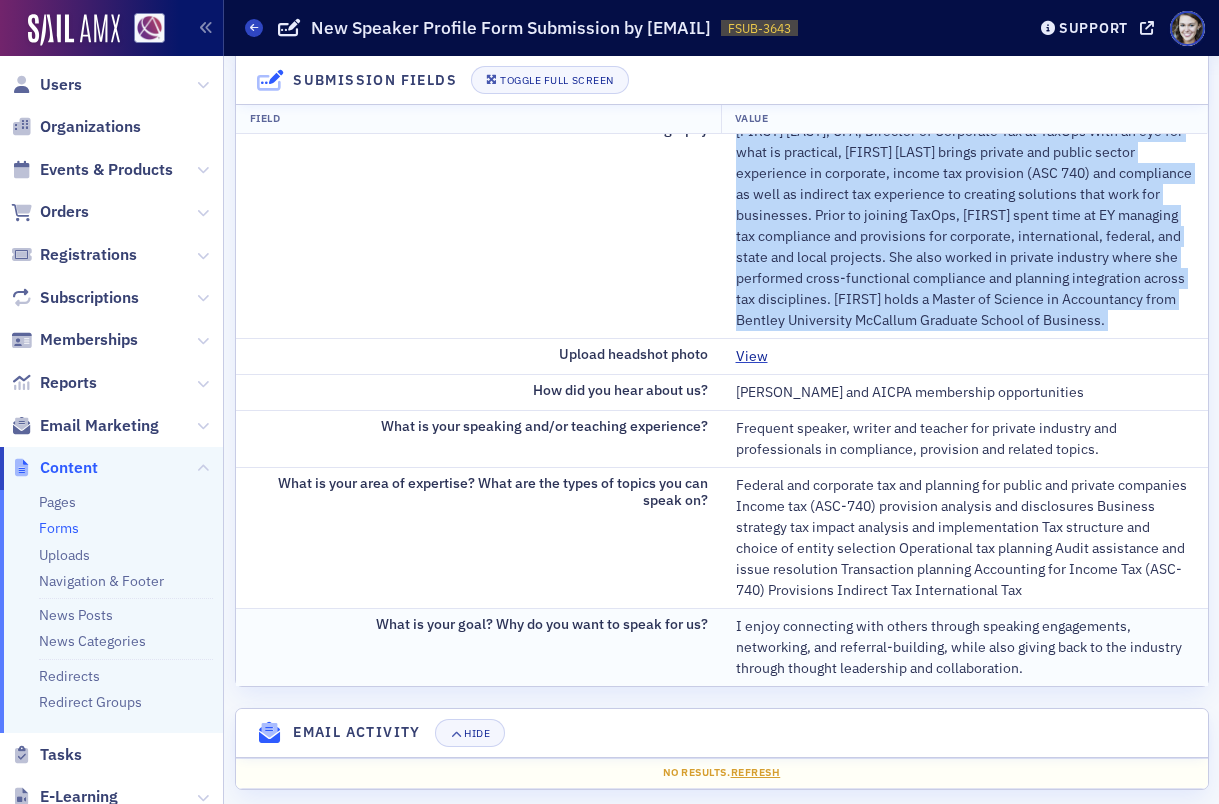 scroll, scrollTop: 723, scrollLeft: 0, axis: vertical 